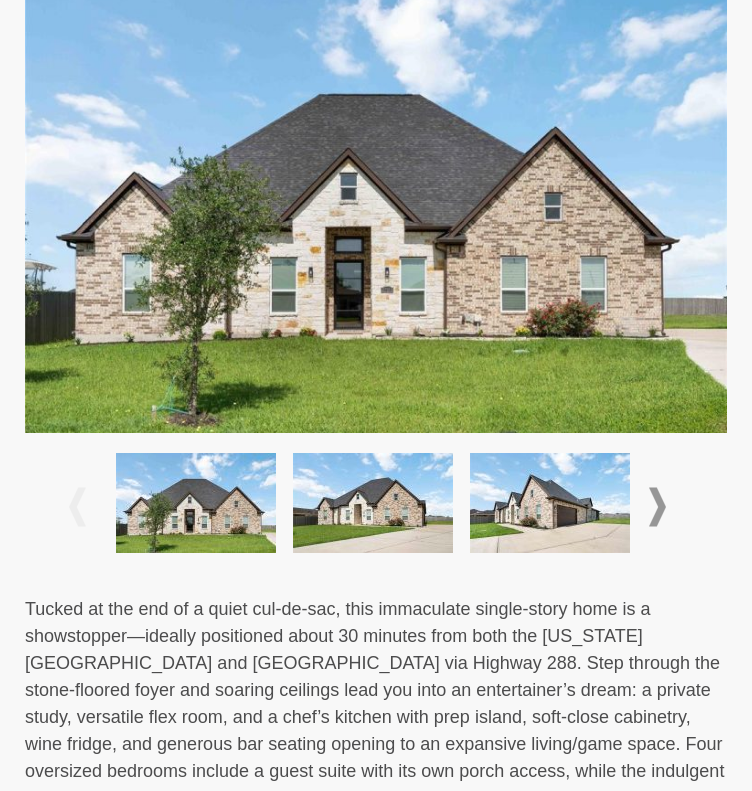 scroll, scrollTop: 400, scrollLeft: 0, axis: vertical 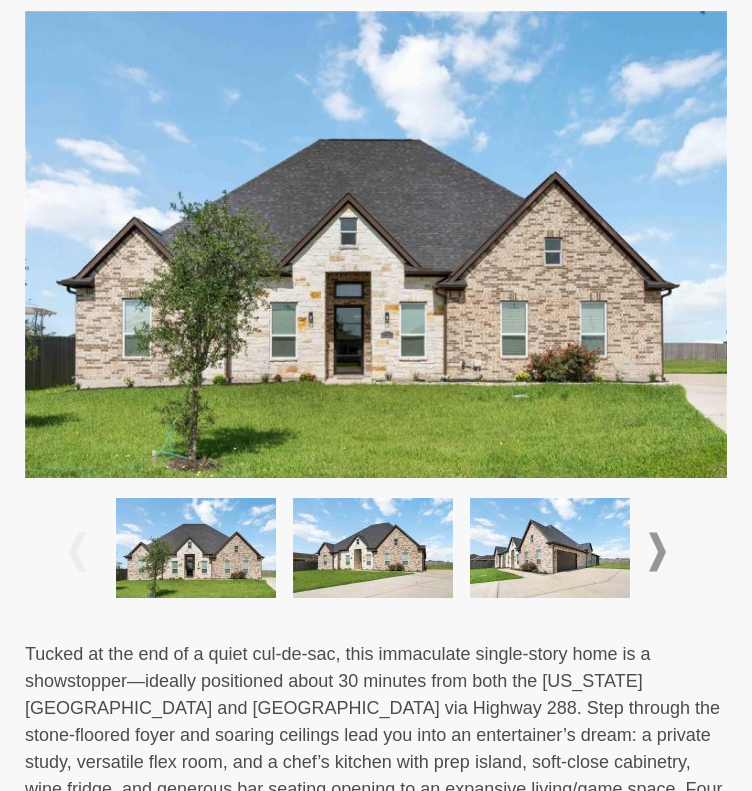 click at bounding box center [657, 552] 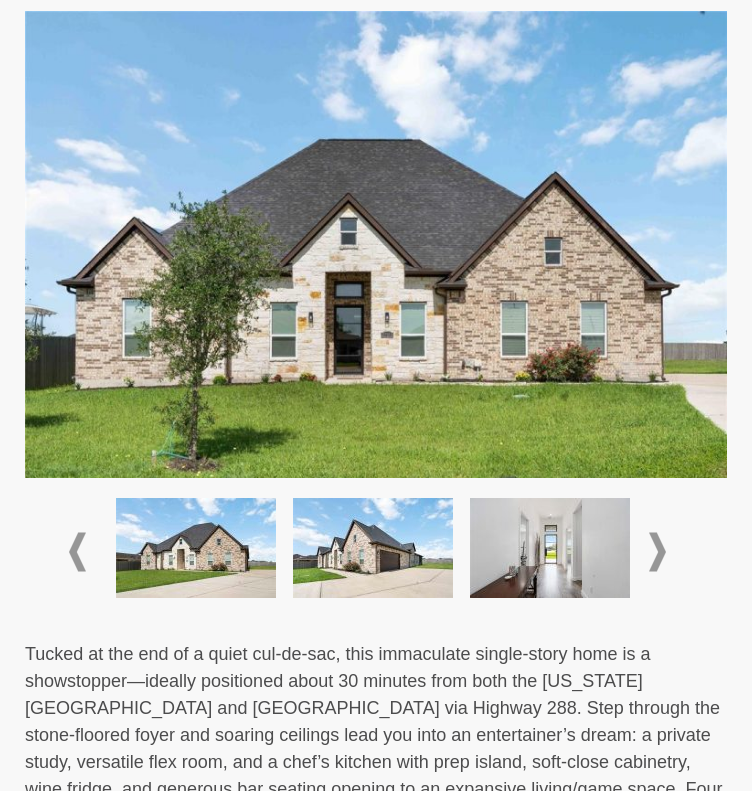 click at bounding box center (657, 552) 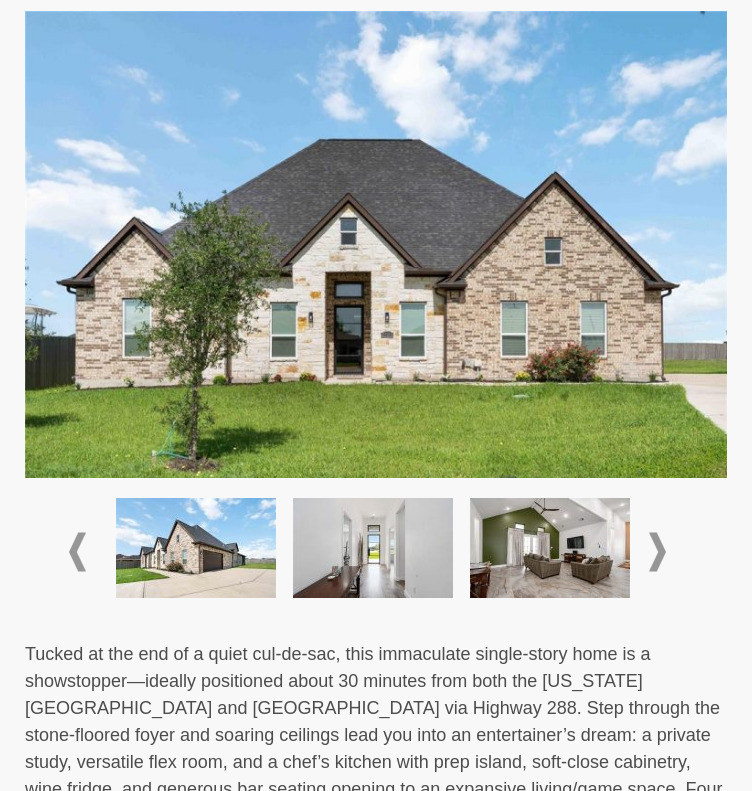 click at bounding box center [657, 552] 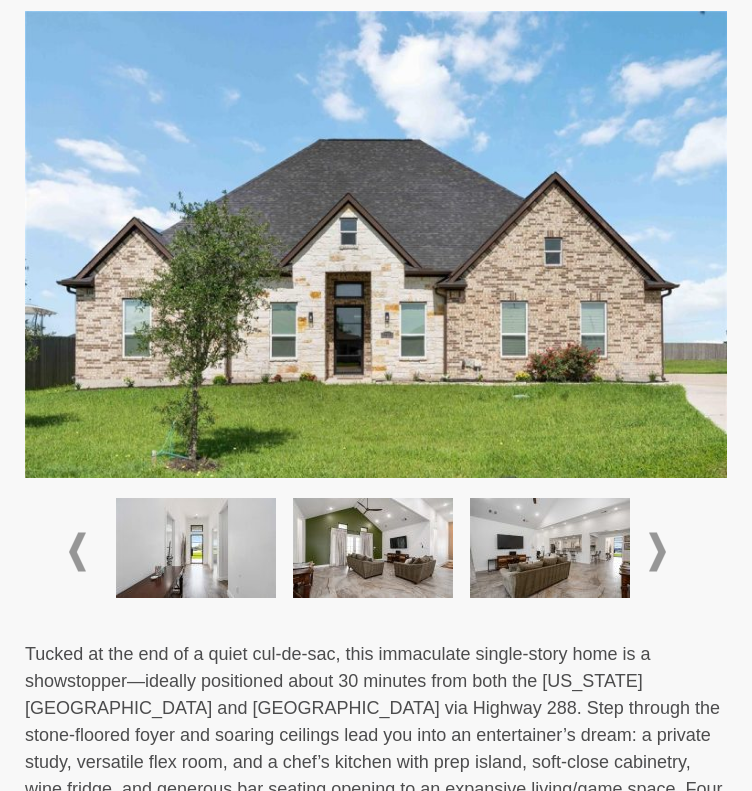 click at bounding box center (657, 552) 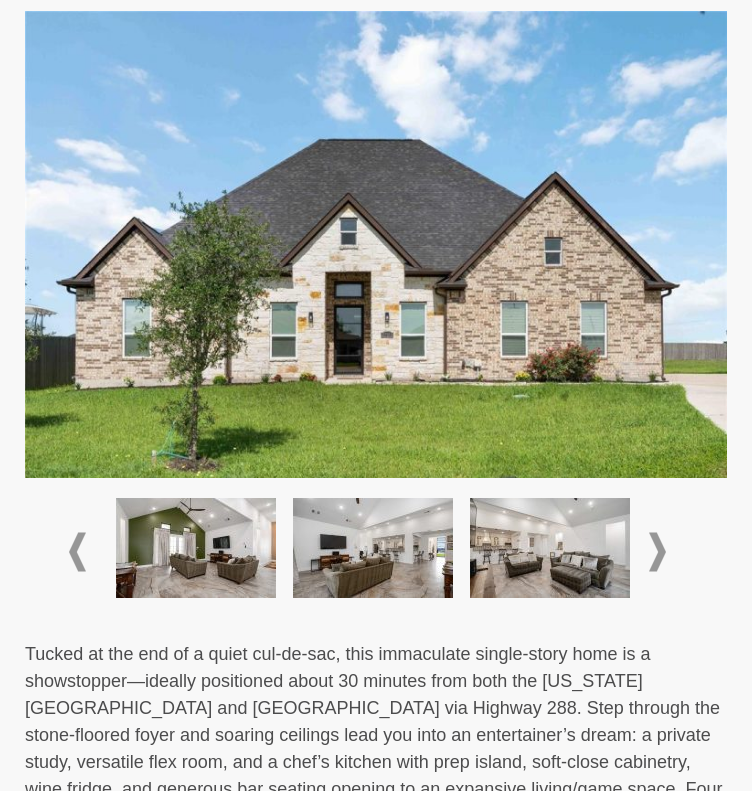 click at bounding box center [657, 552] 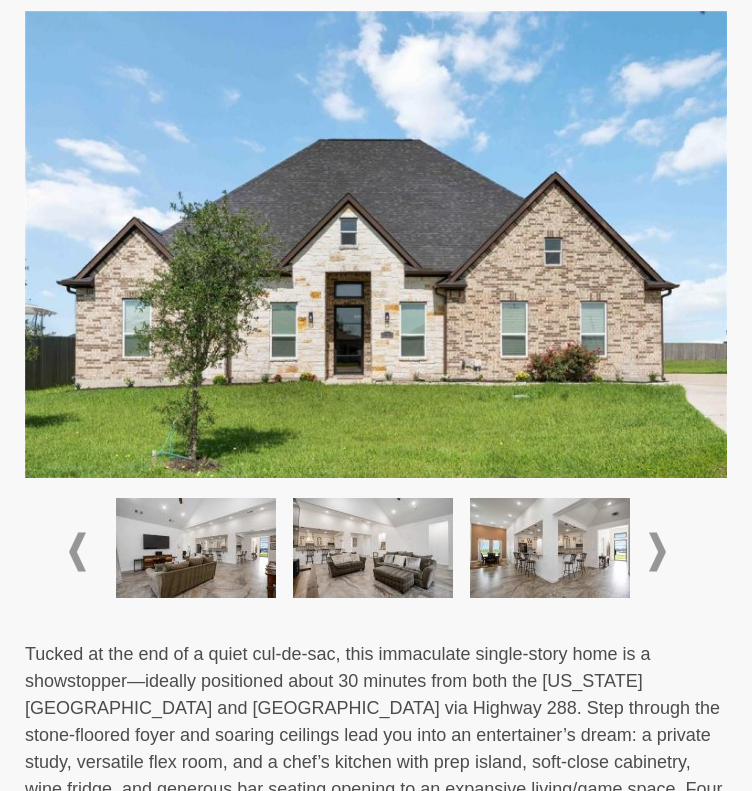 click at bounding box center (657, 552) 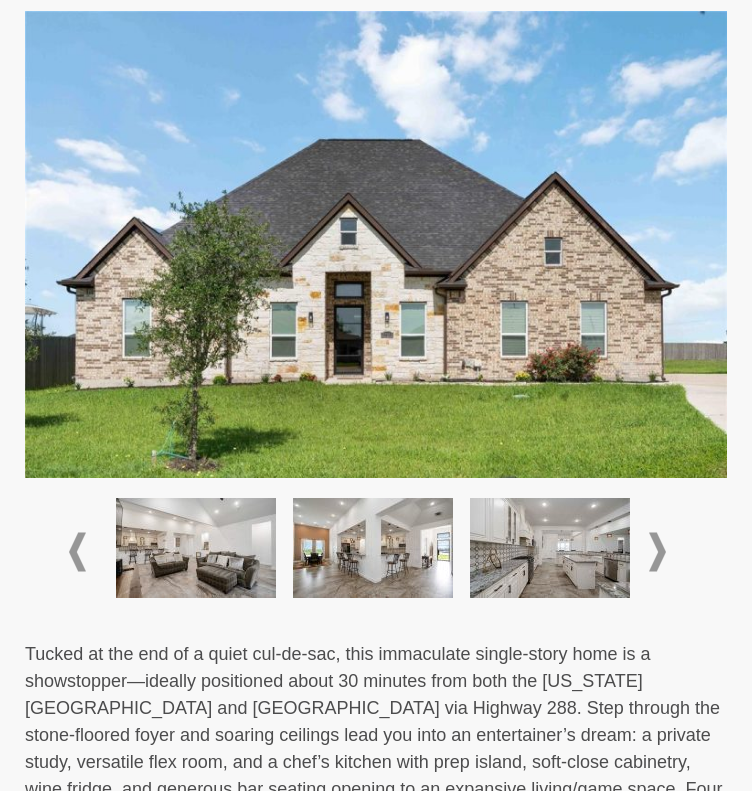 click at bounding box center [657, 552] 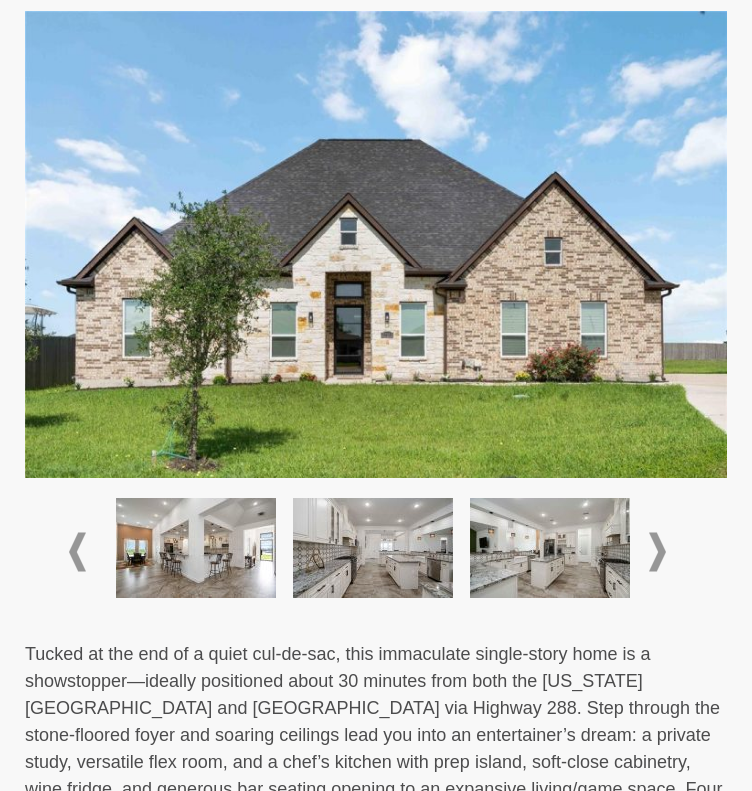 click at bounding box center (657, 552) 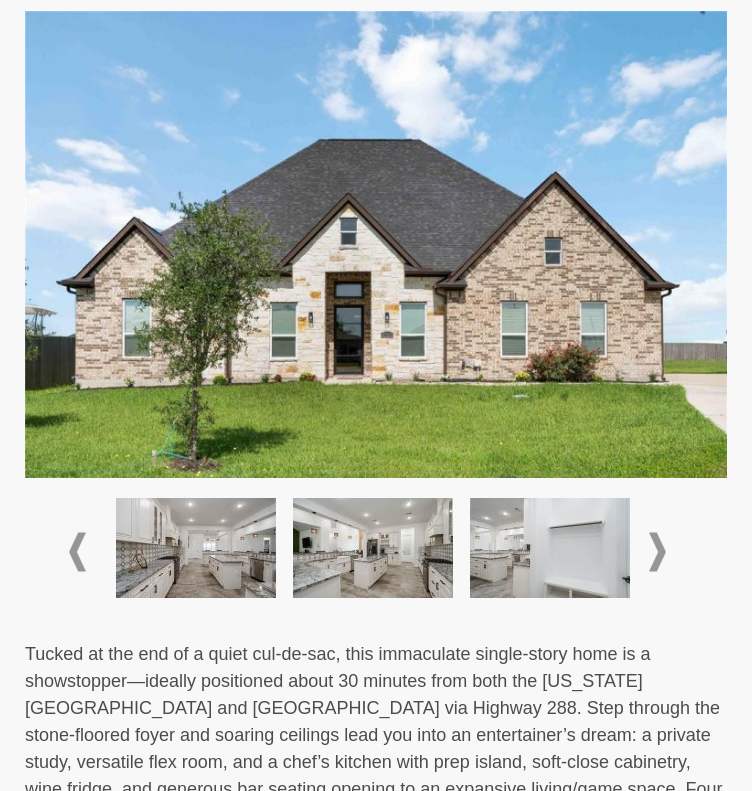 click at bounding box center (657, 552) 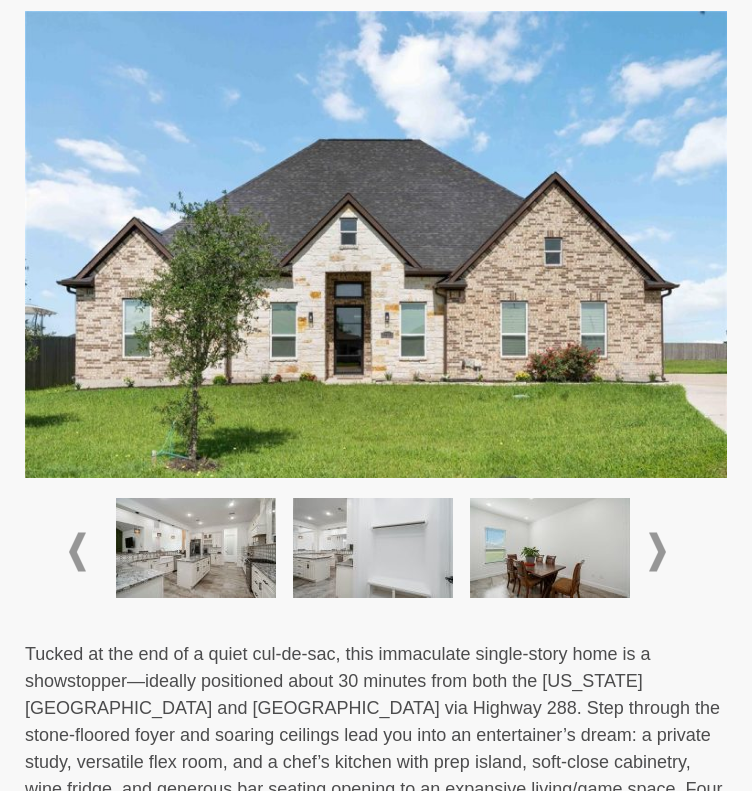 click at bounding box center [657, 552] 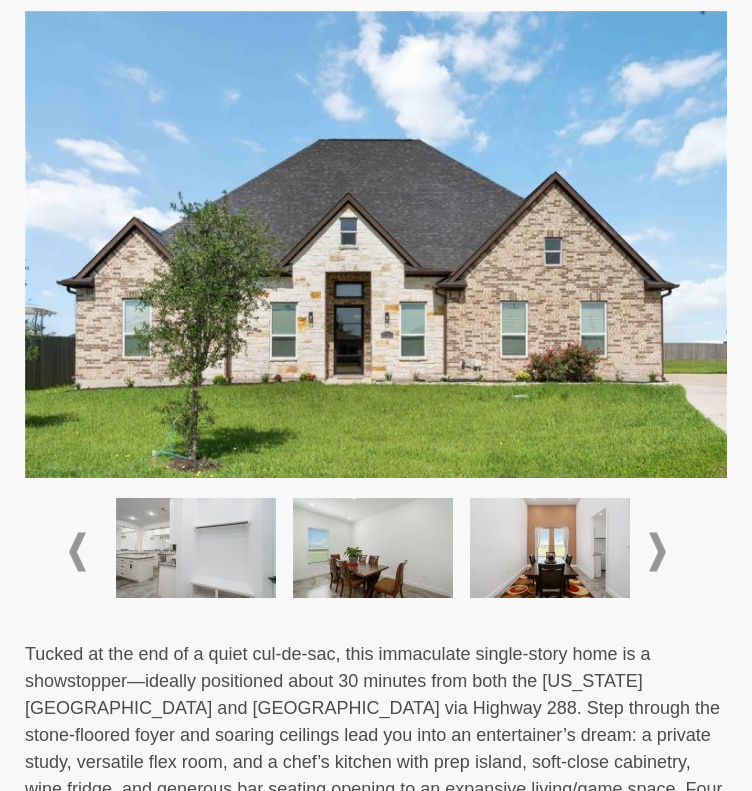 click at bounding box center (657, 552) 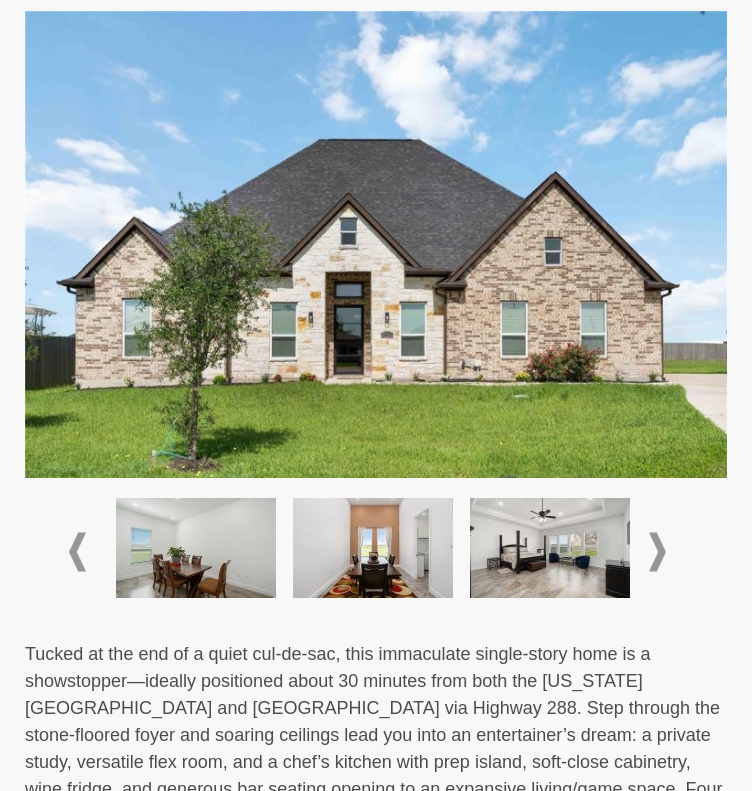 click at bounding box center [657, 552] 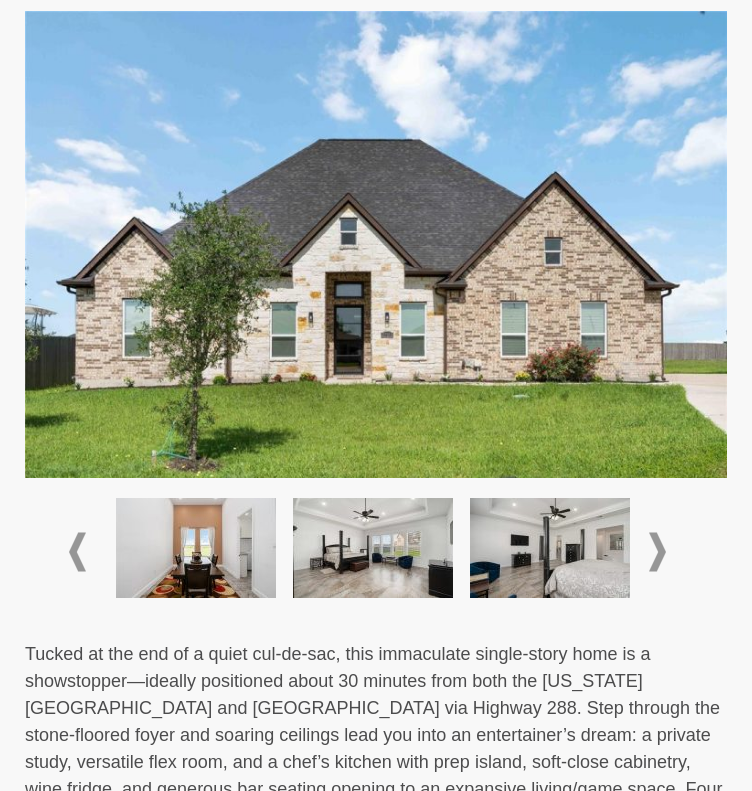 click at bounding box center (657, 552) 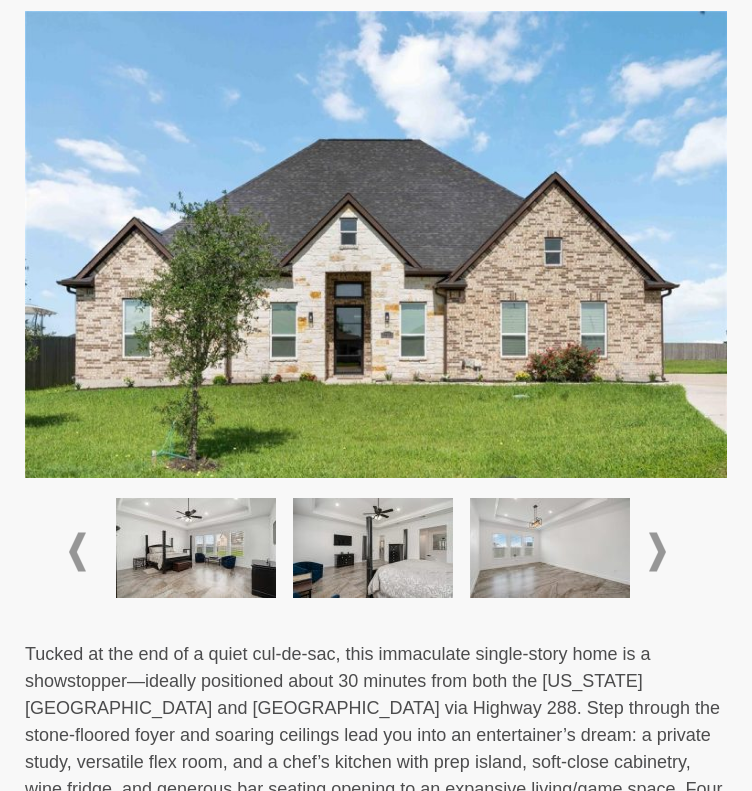 click at bounding box center [657, 552] 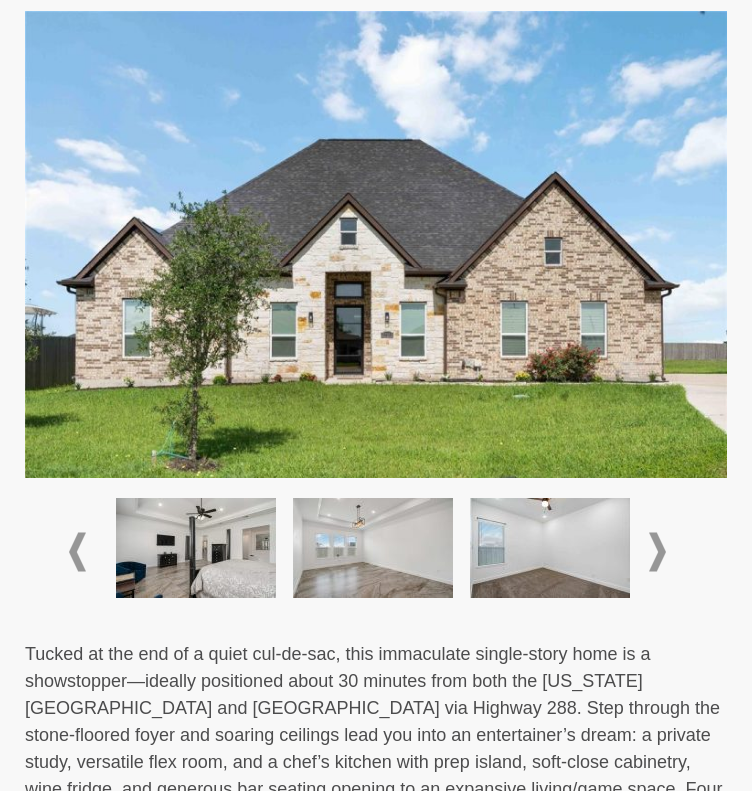 click at bounding box center [657, 552] 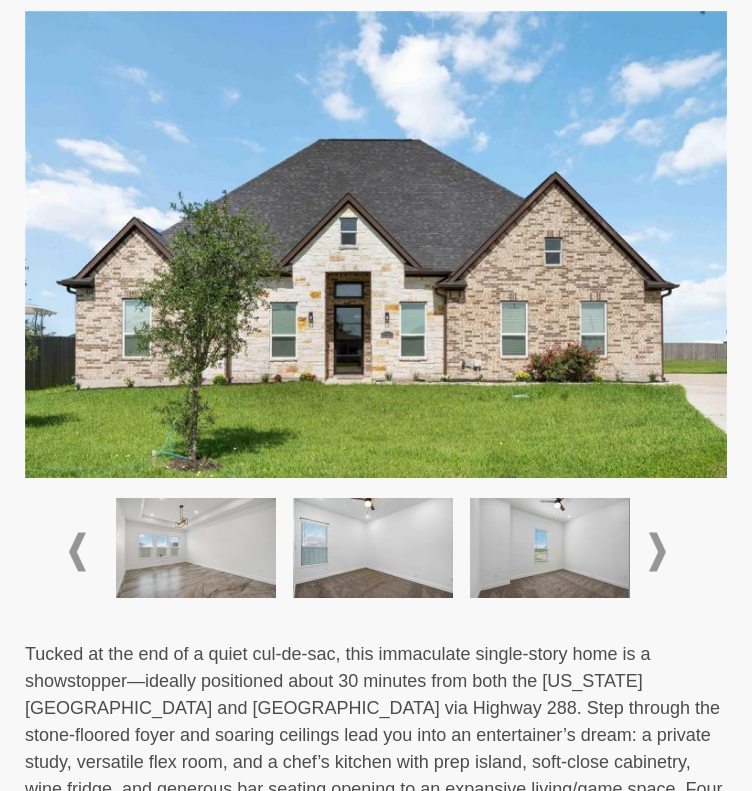 click at bounding box center [657, 552] 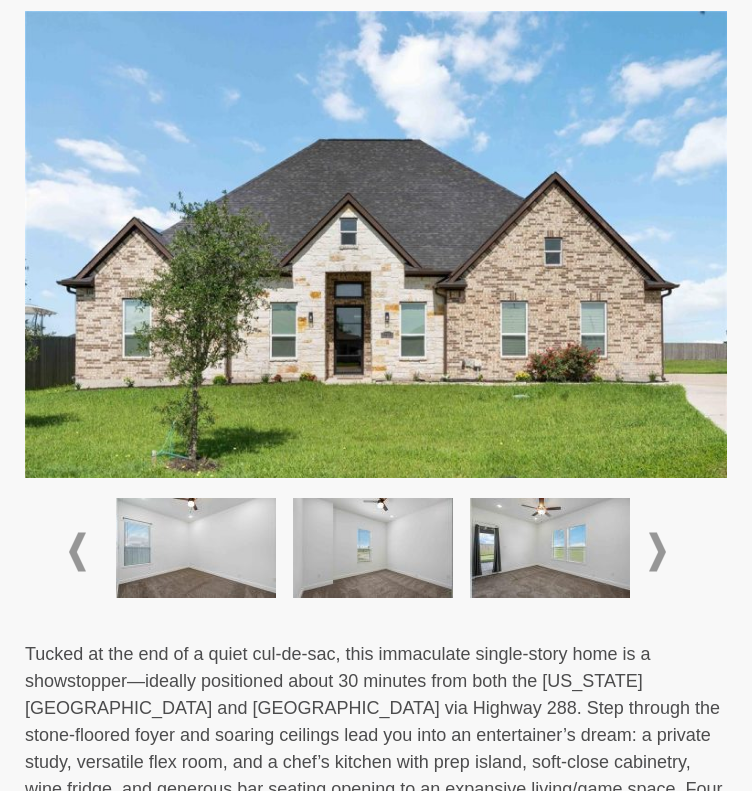 click at bounding box center [657, 552] 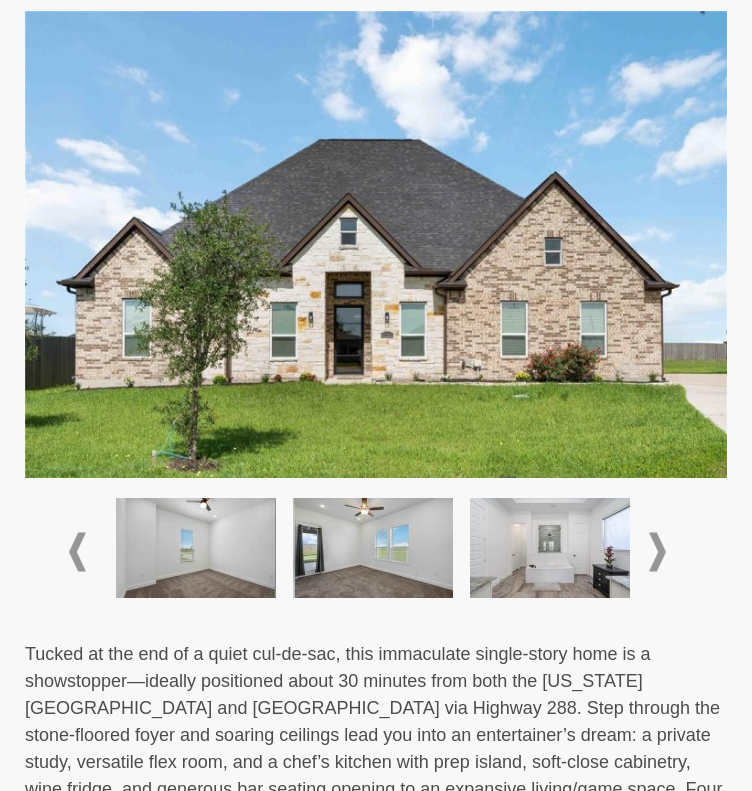 click at bounding box center (657, 552) 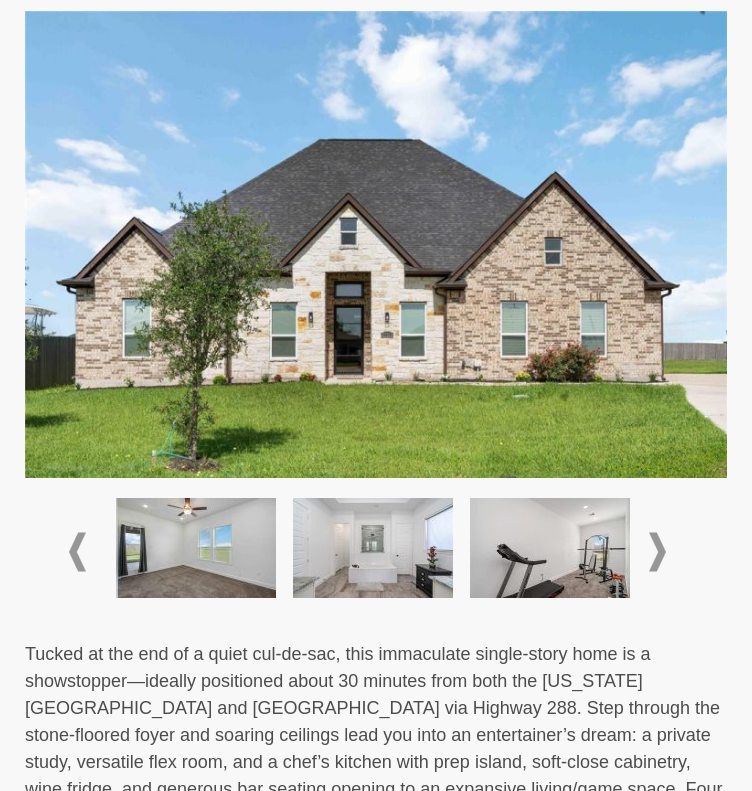 click at bounding box center (657, 552) 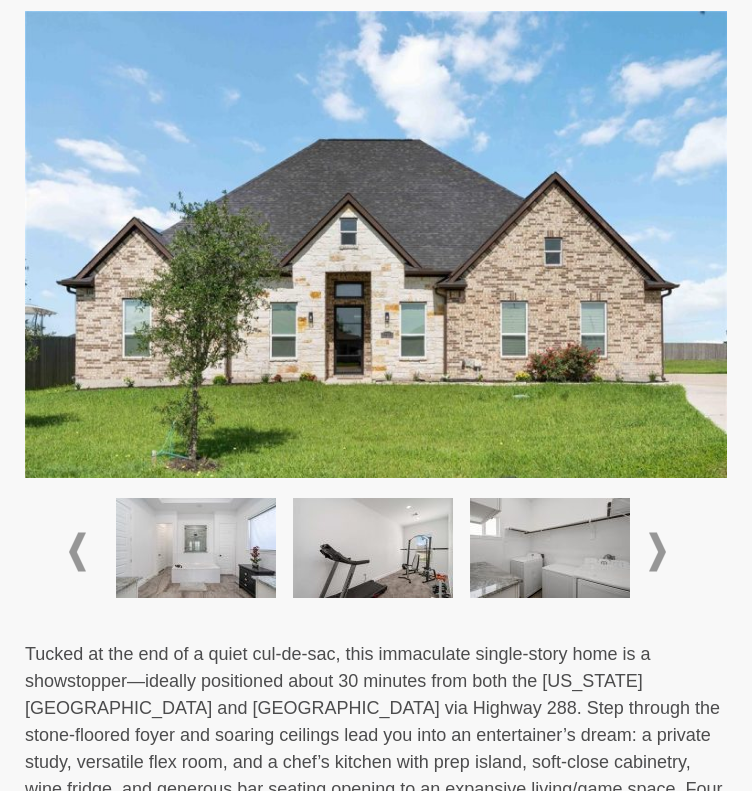 click at bounding box center [657, 552] 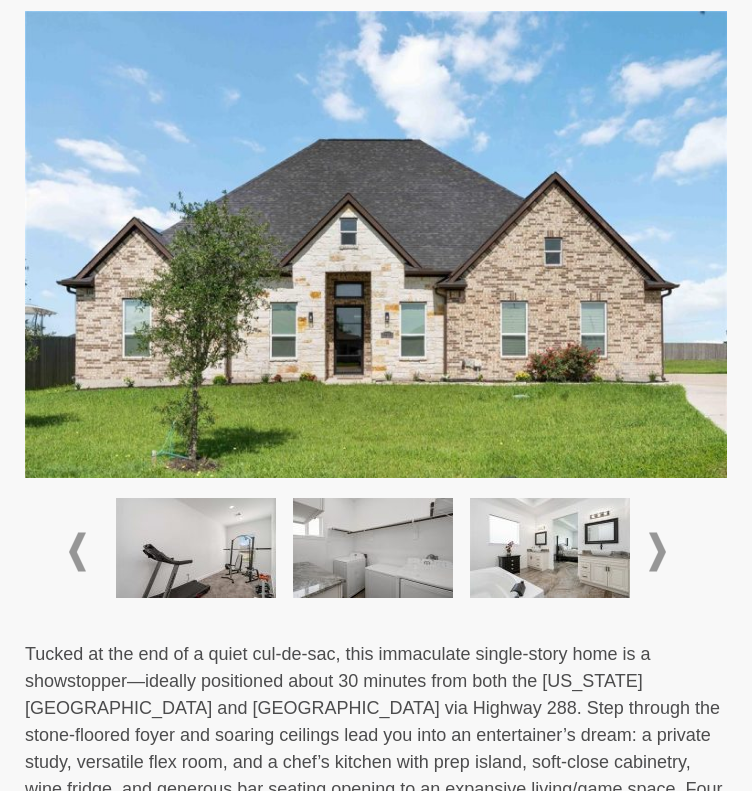 click at bounding box center [657, 552] 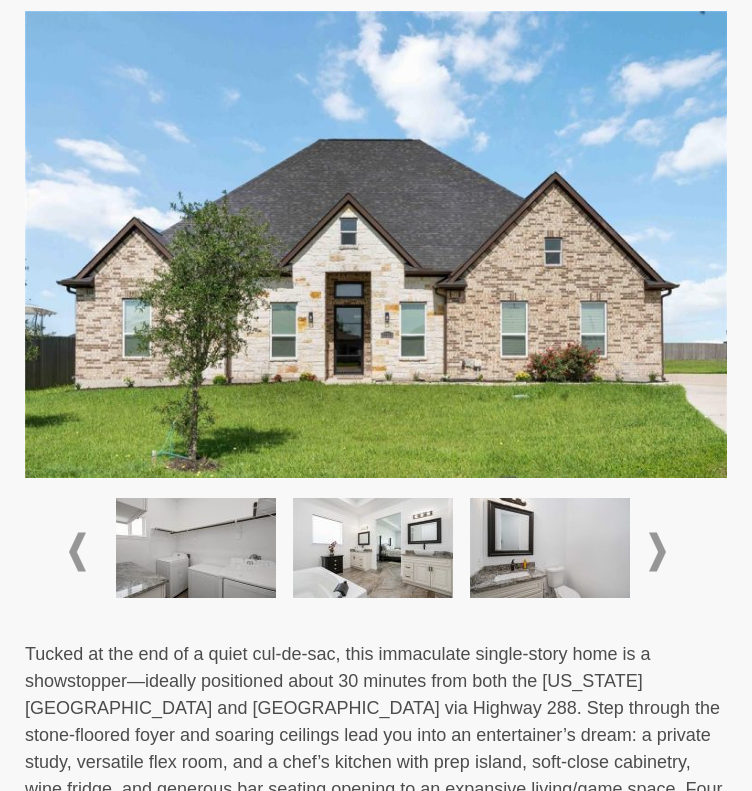 click at bounding box center [657, 552] 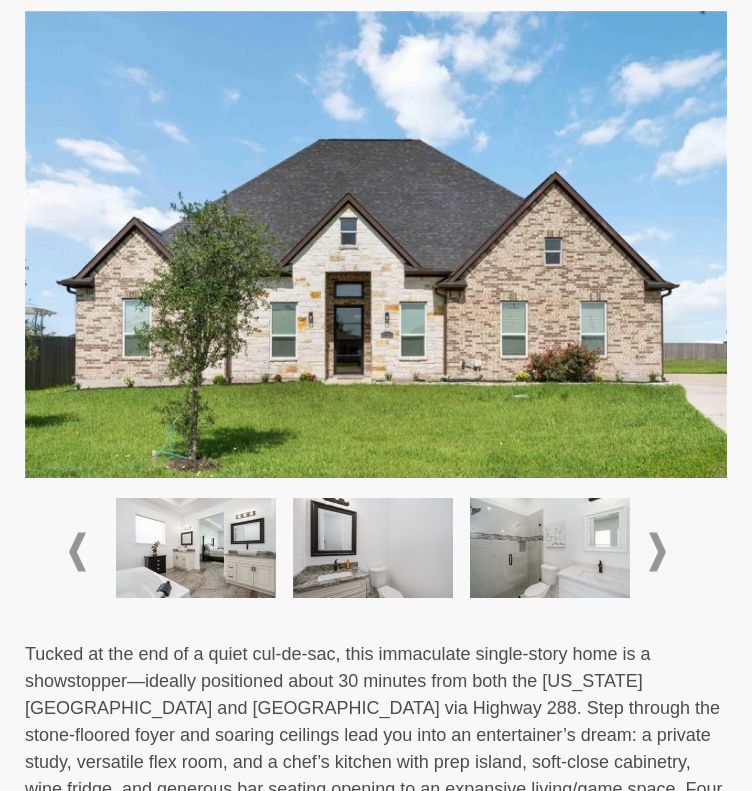 click at bounding box center [657, 552] 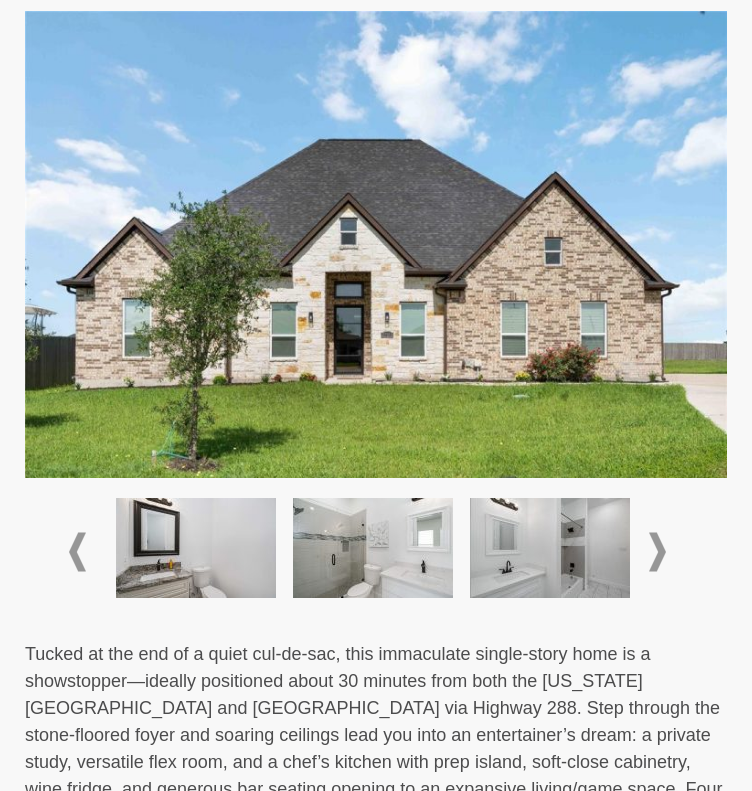 click at bounding box center [657, 552] 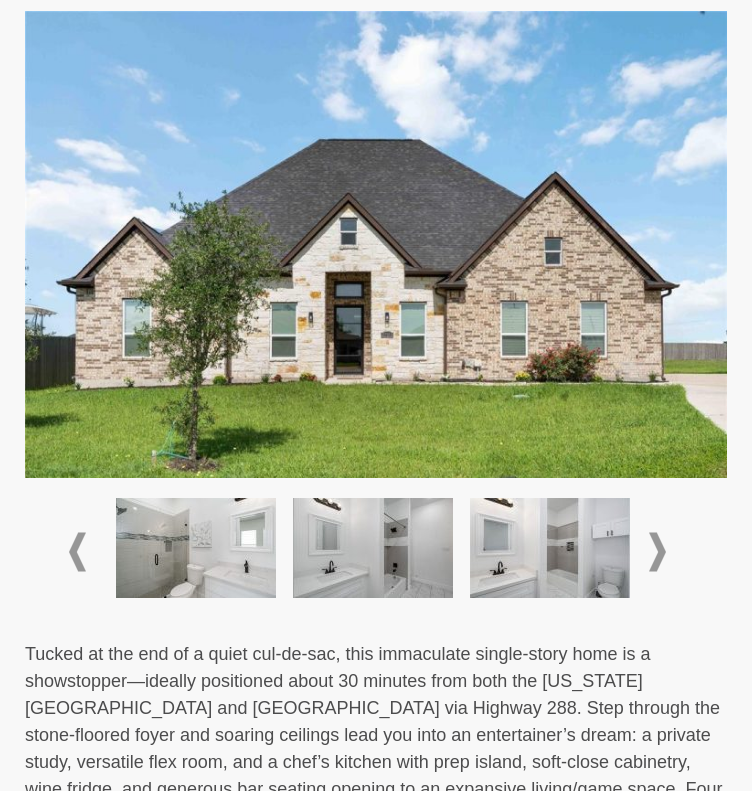 click at bounding box center [657, 552] 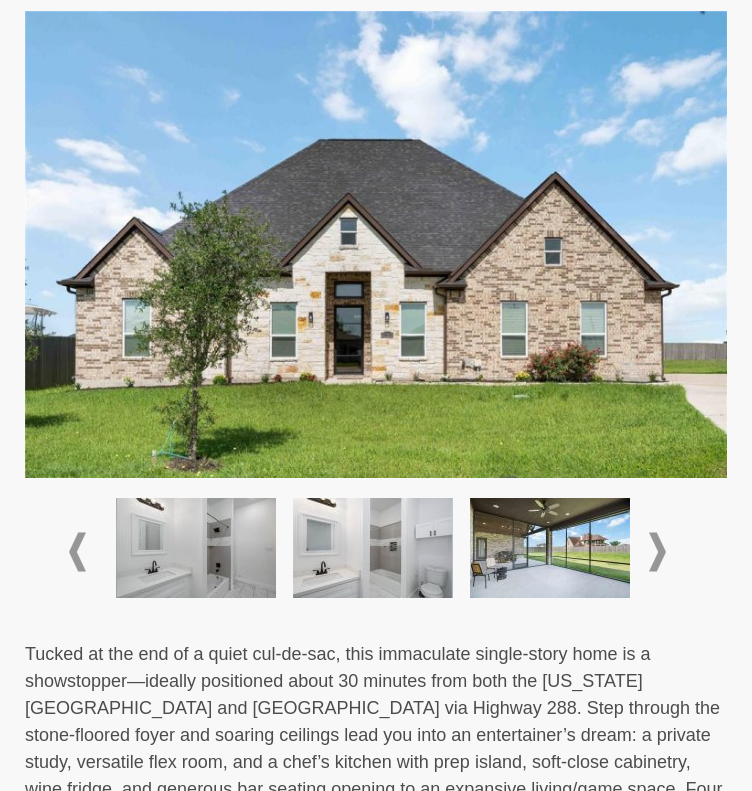 click at bounding box center [657, 552] 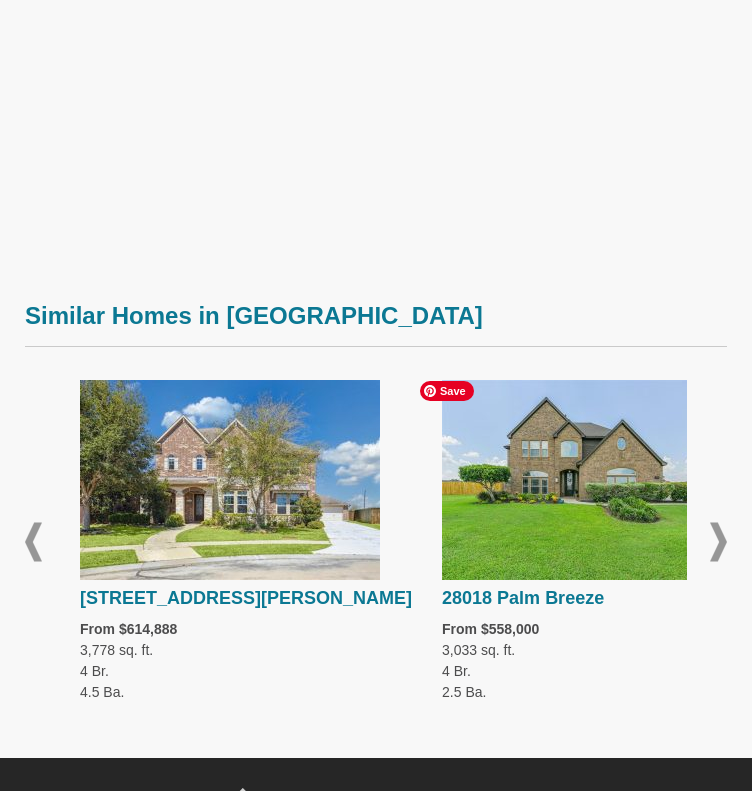 scroll, scrollTop: 3700, scrollLeft: 0, axis: vertical 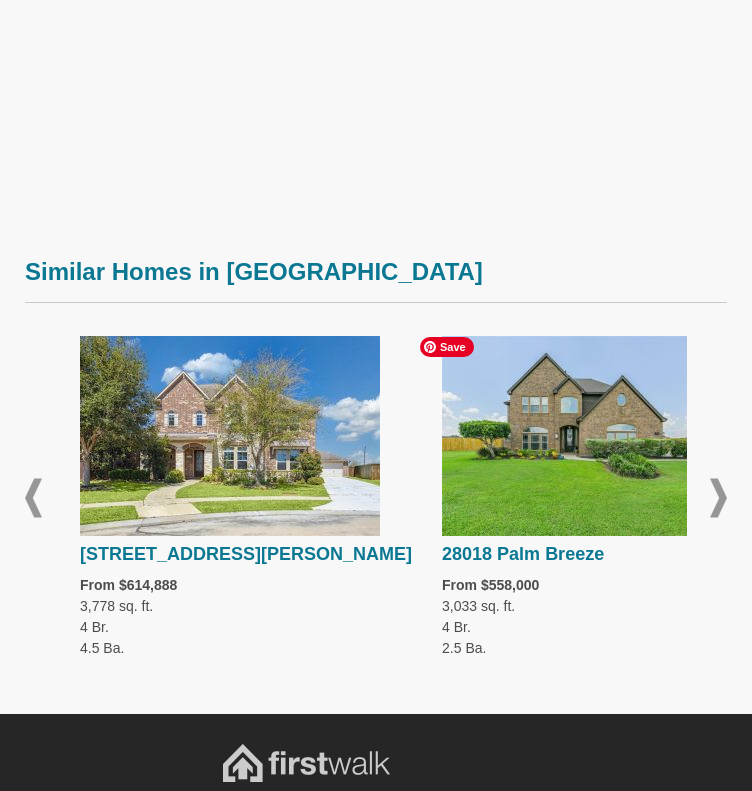 click at bounding box center (592, 436) 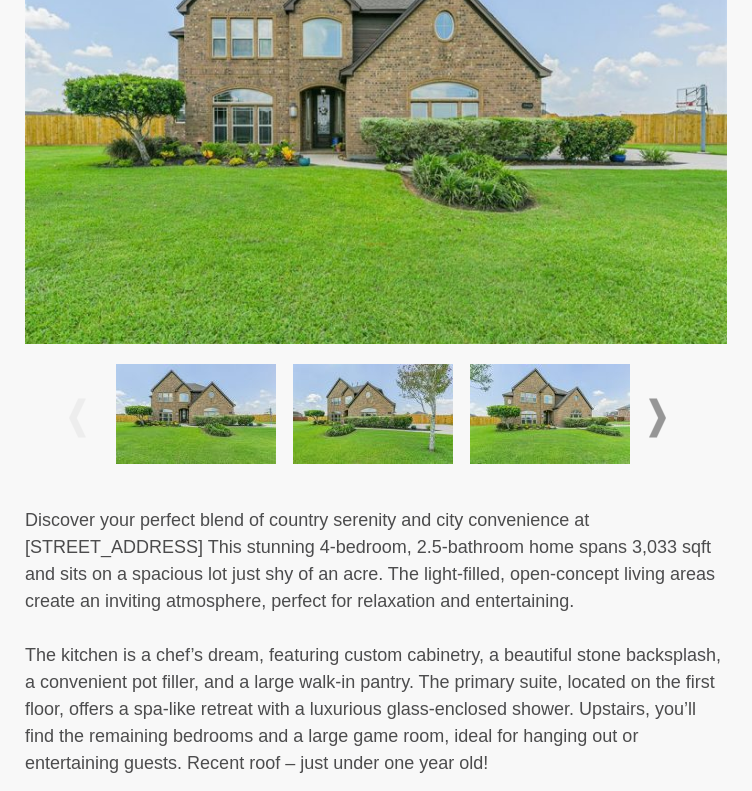 scroll, scrollTop: 500, scrollLeft: 0, axis: vertical 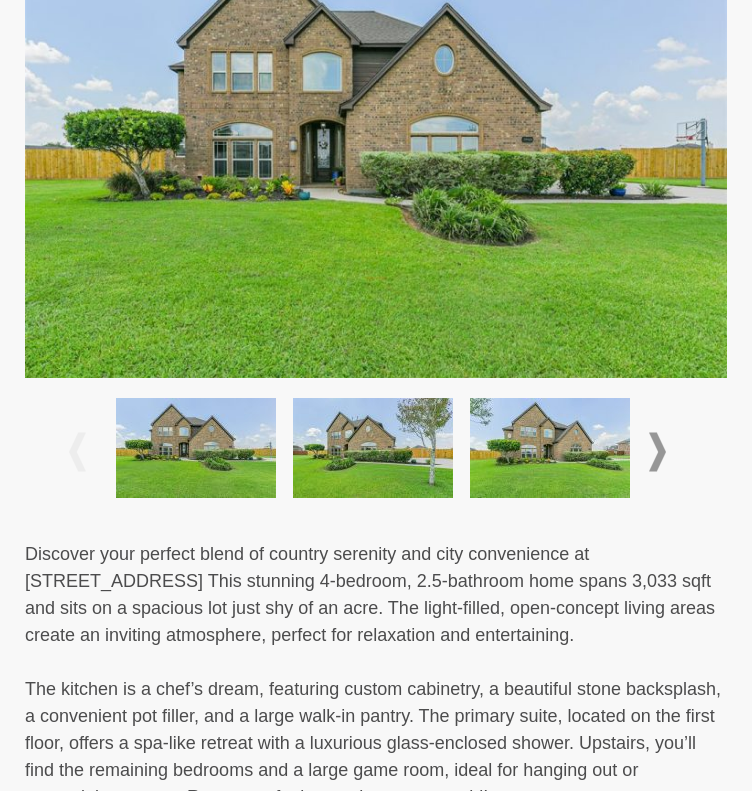 click at bounding box center [657, 452] 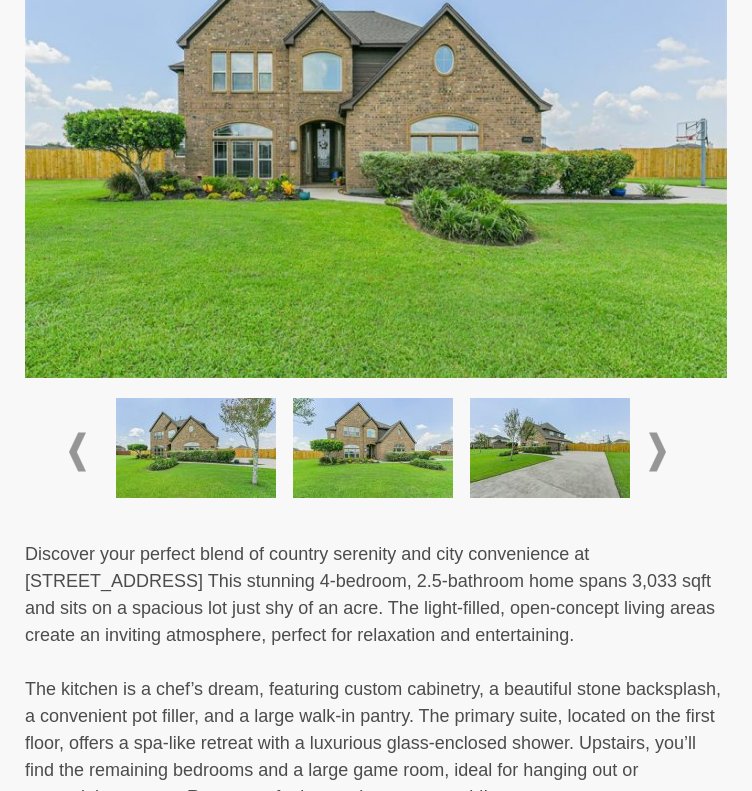 click at bounding box center (657, 452) 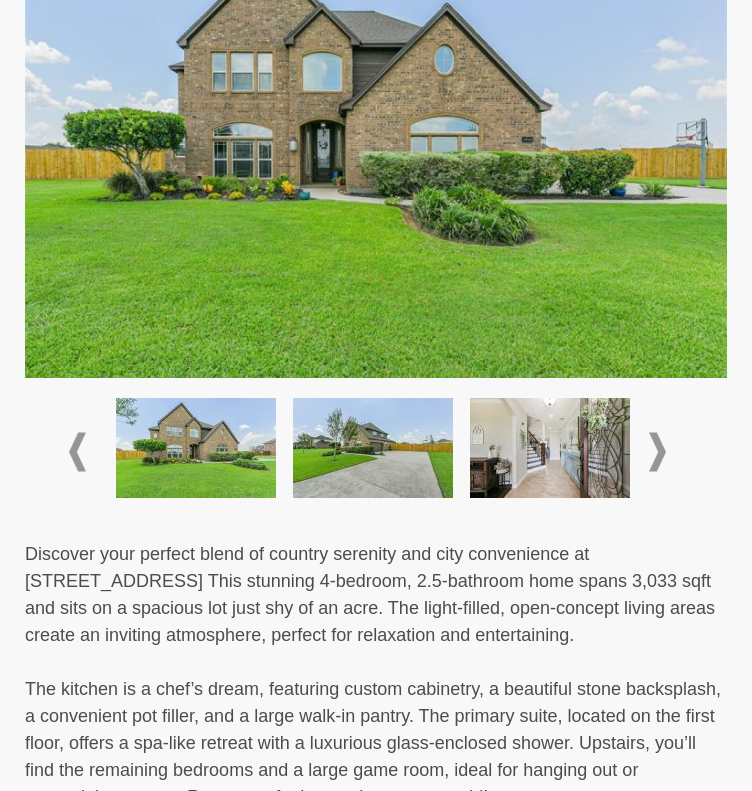 drag, startPoint x: 657, startPoint y: 450, endPoint x: 564, endPoint y: 239, distance: 230.58621 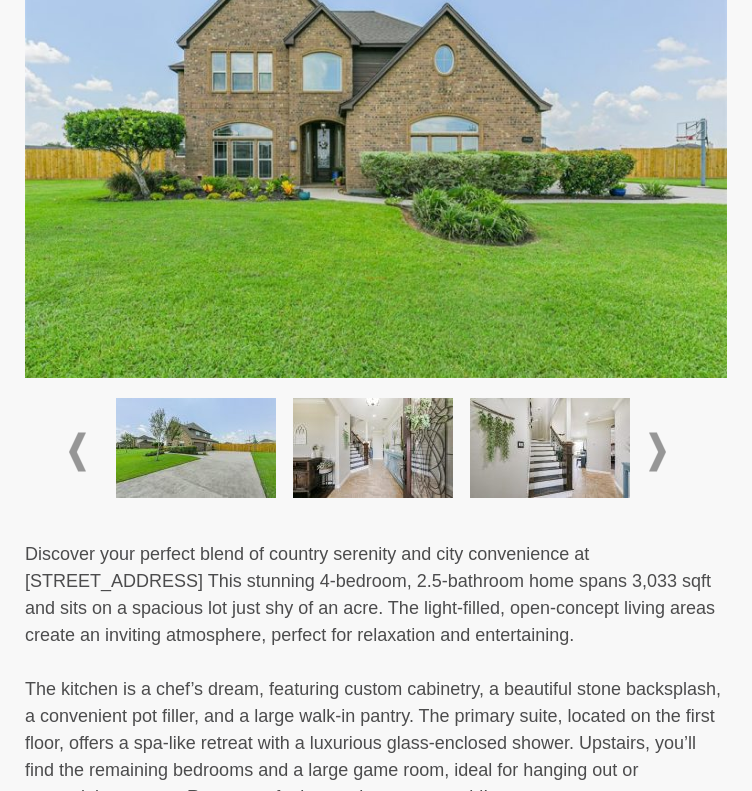 click at bounding box center (550, 448) 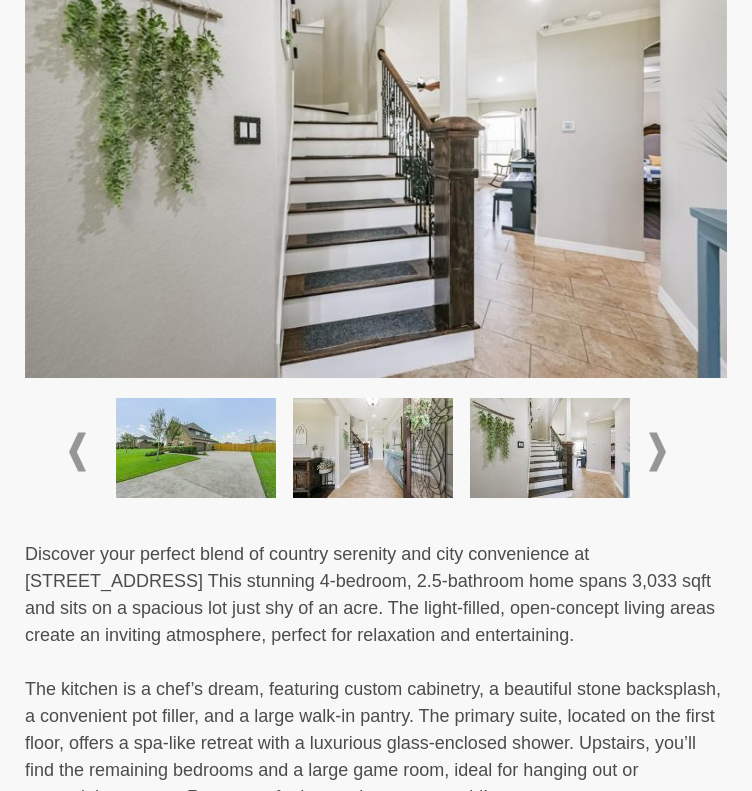click at bounding box center [657, 452] 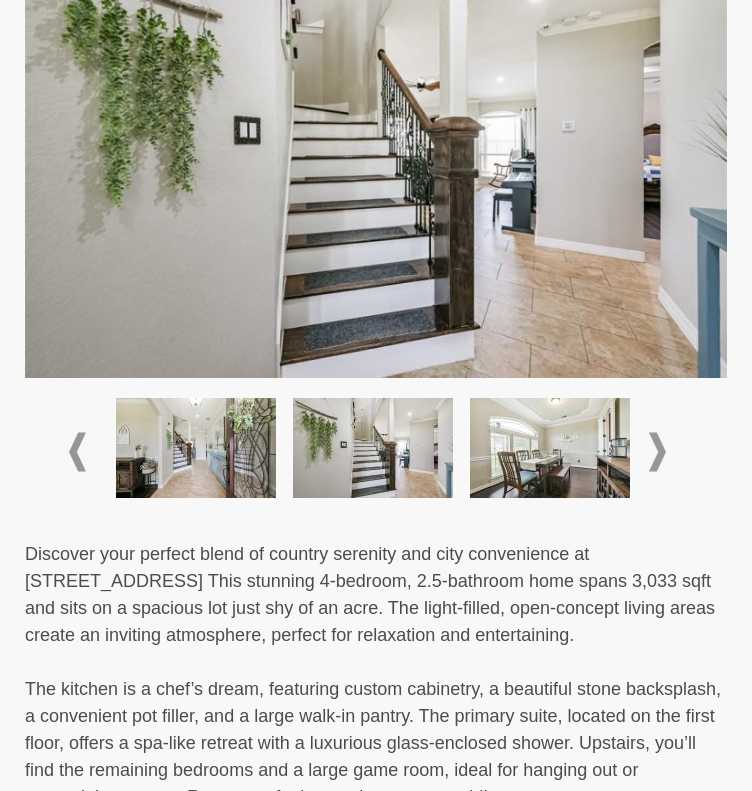 click at bounding box center (657, 452) 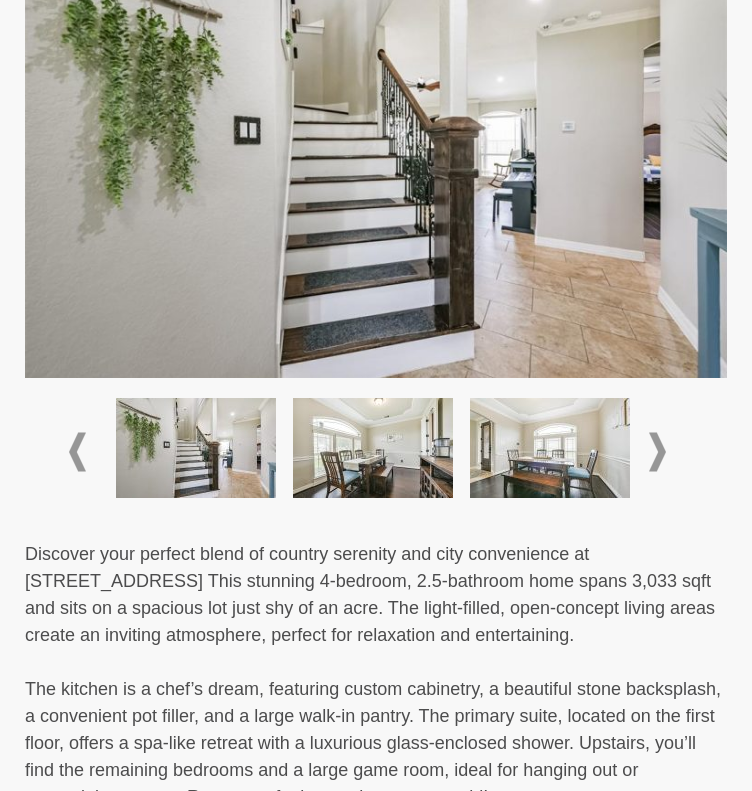 click at bounding box center [657, 452] 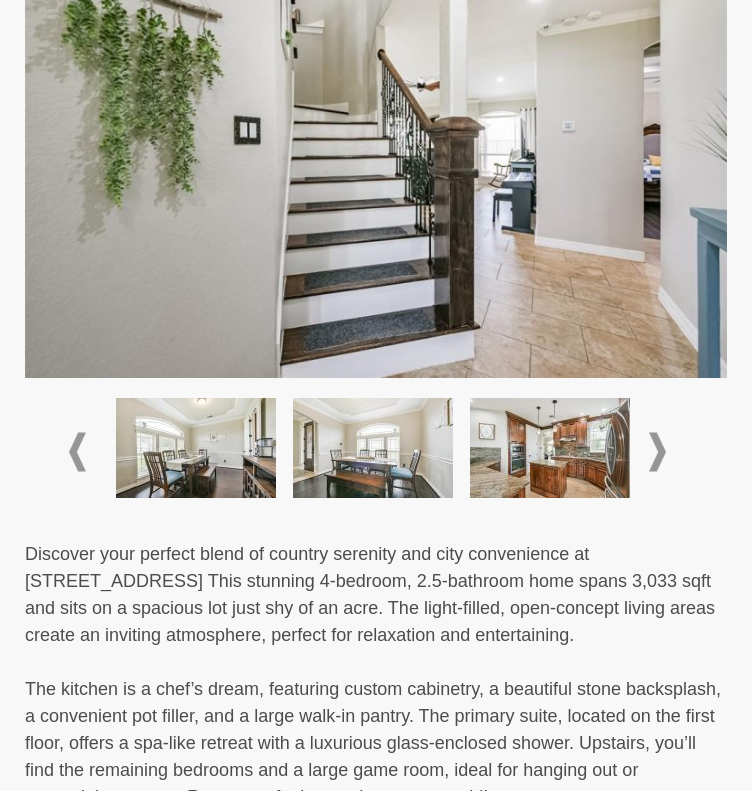 click at bounding box center [657, 452] 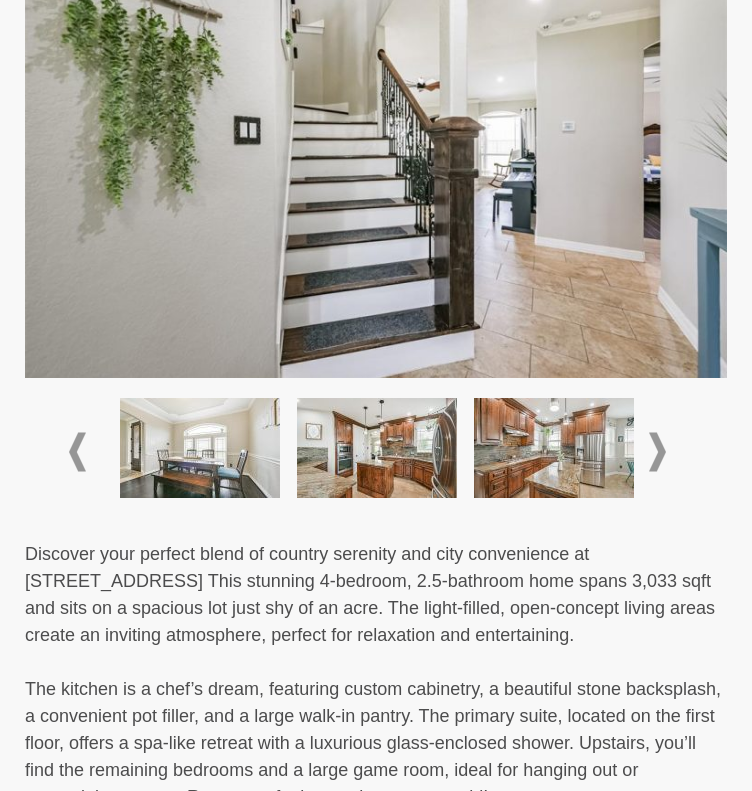 click at bounding box center (657, 452) 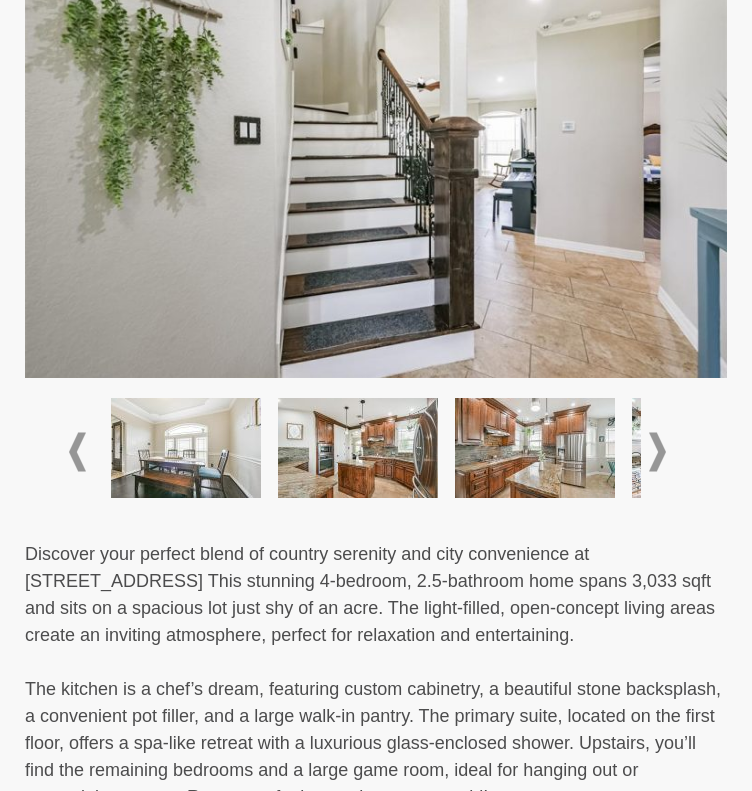 click at bounding box center (657, 452) 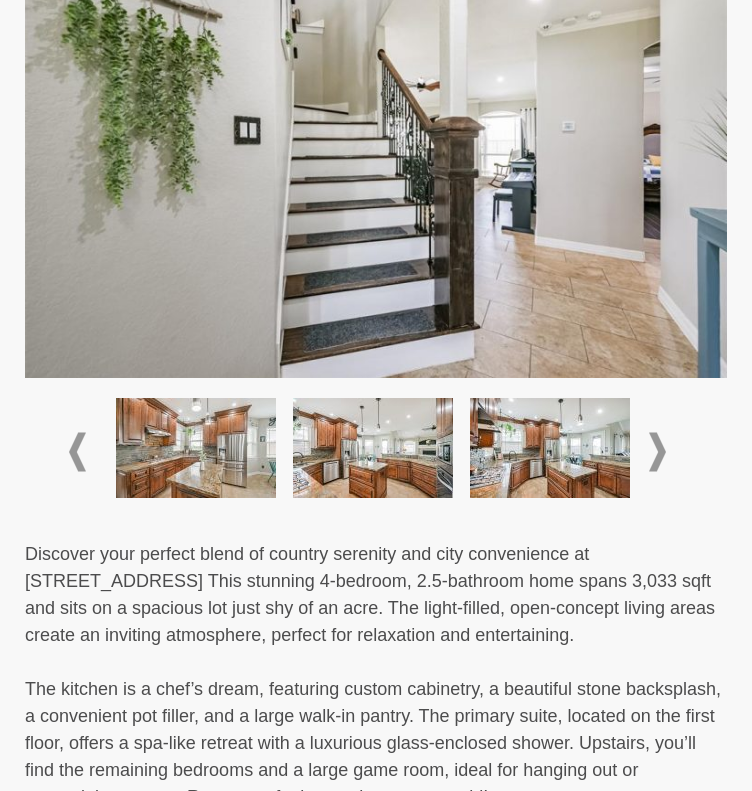 click at bounding box center [657, 452] 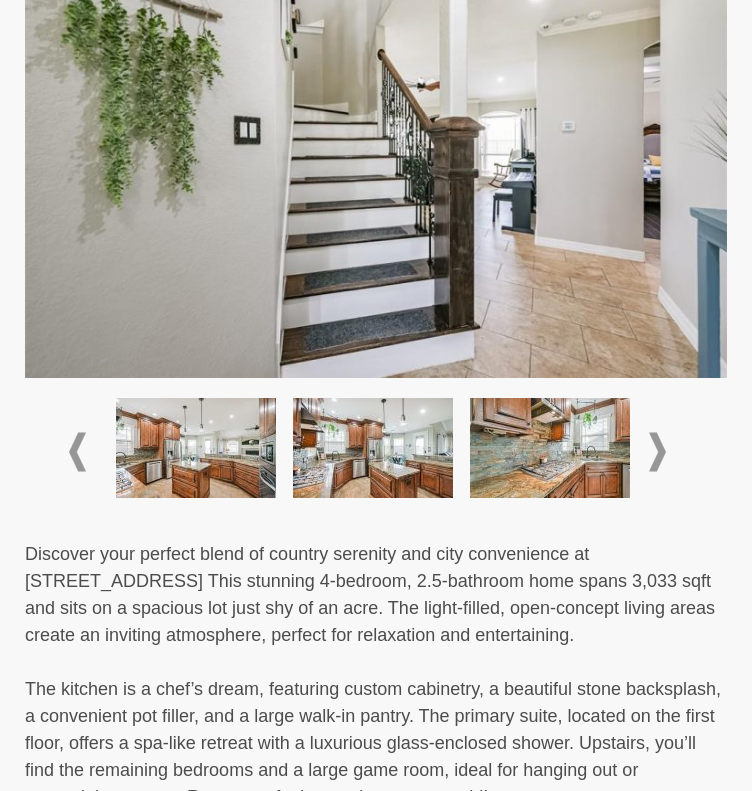 click at bounding box center [657, 452] 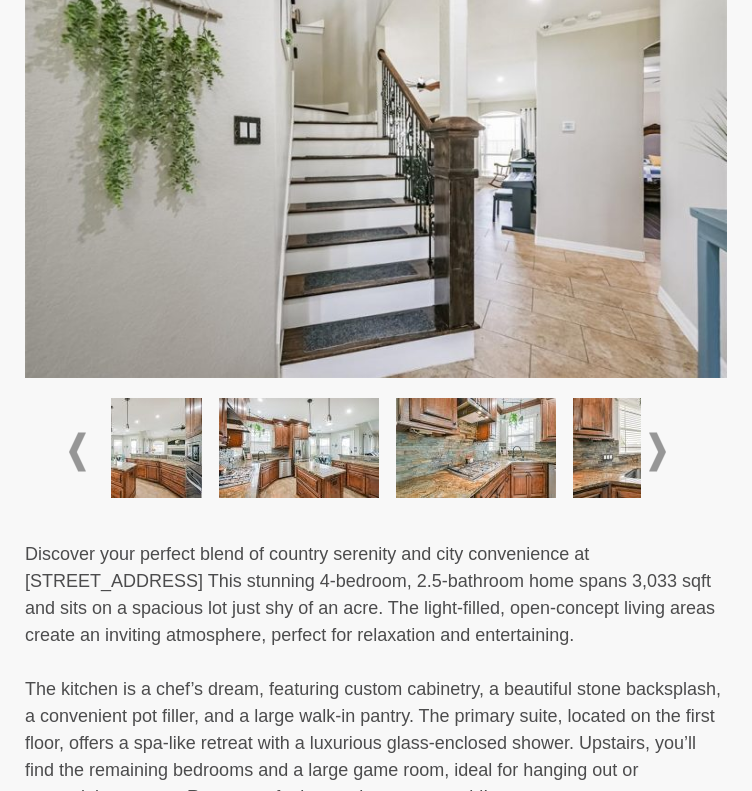 click at bounding box center [657, 452] 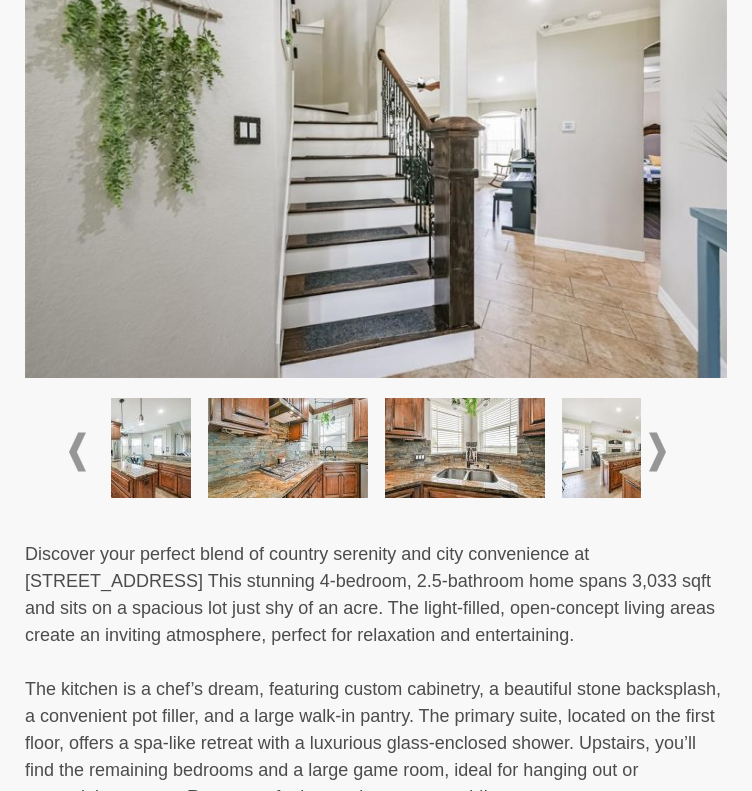 click at bounding box center [657, 452] 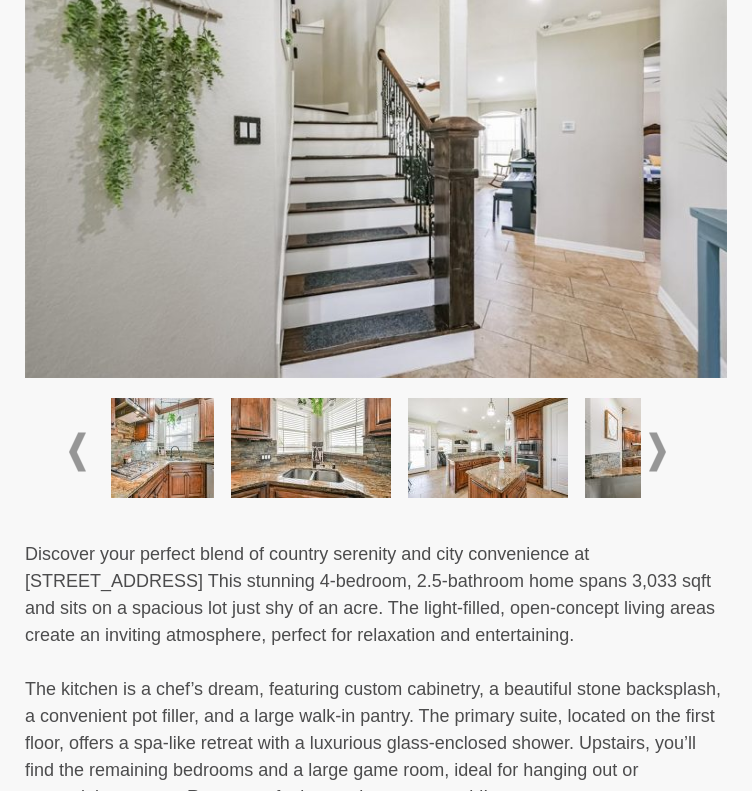 click at bounding box center [657, 452] 